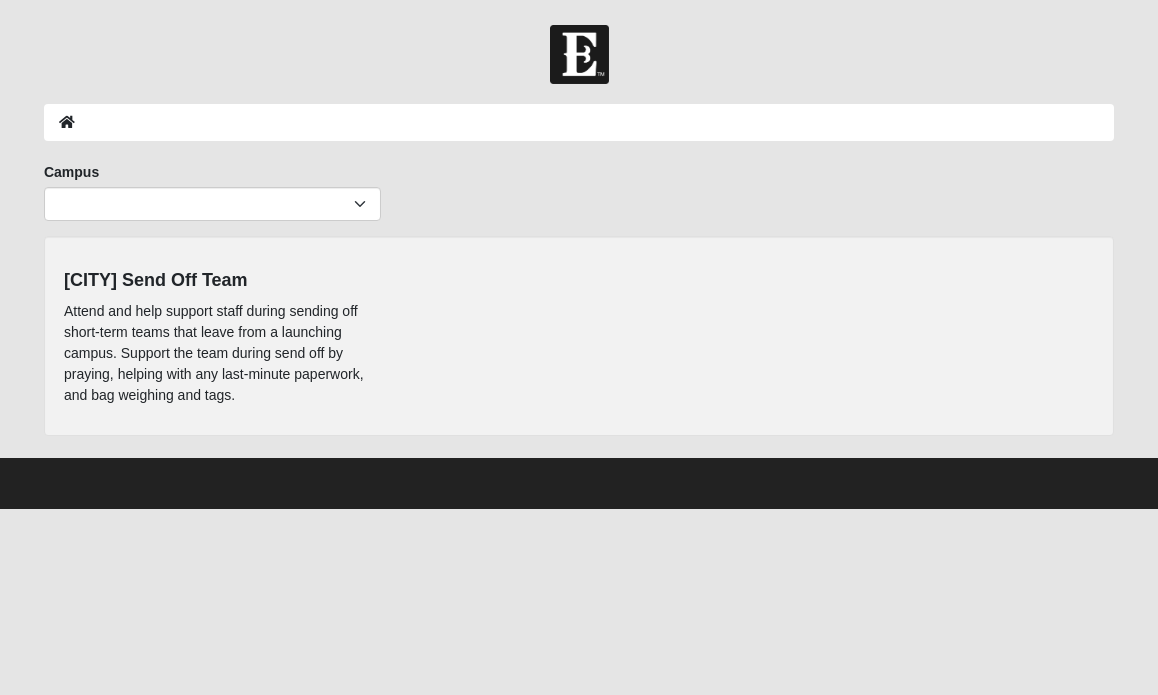 scroll, scrollTop: 0, scrollLeft: 0, axis: both 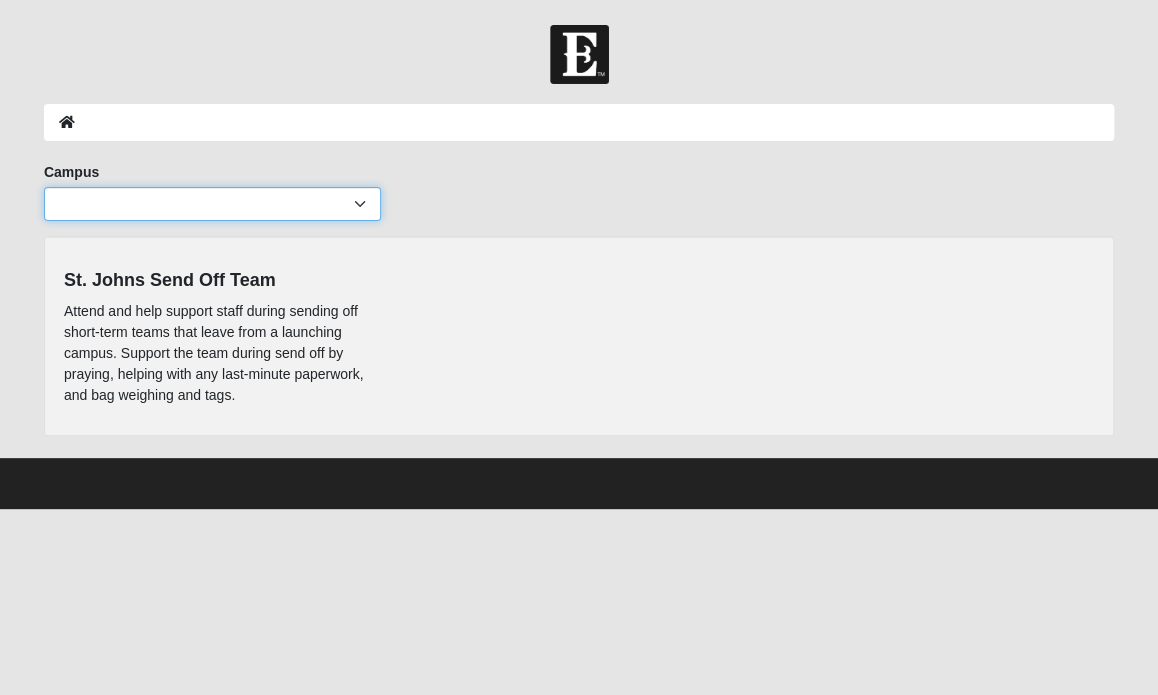 click on "[CITY]
Baymeadows
Eleven22 Online
Fleming Island
Jesup
Mandarin
North Jax
Orange Park
Outpost
Palatka (Coming Soon)
Ponte Vedra
San Pablo
St. Johns
St. Augustine (Coming Soon)
Wildlight
NONE" at bounding box center (212, 204) 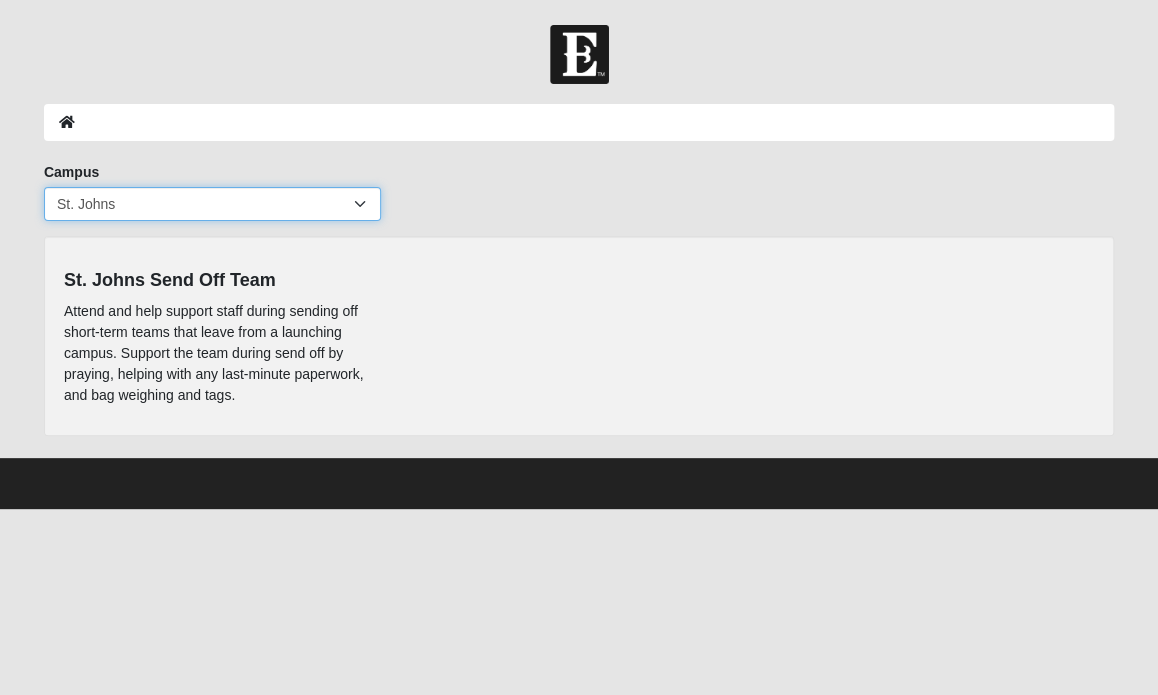 click on "[CITY]
Baymeadows
Eleven22 Online
Fleming Island
Jesup
Mandarin
North Jax
Orange Park
Outpost
Palatka (Coming Soon)
Ponte Vedra
San Pablo
St. Johns
St. Augustine (Coming Soon)
Wildlight
NONE" at bounding box center (212, 204) 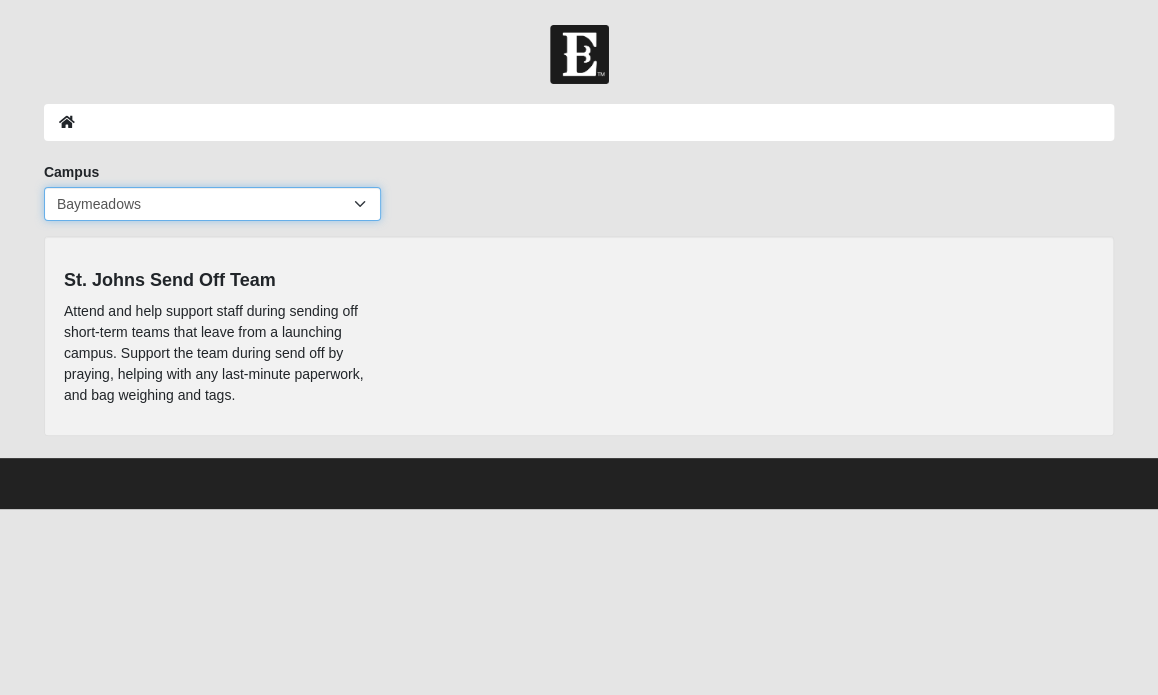 click on "[CITY]
Baymeadows
Eleven22 Online
Fleming Island
Jesup
Mandarin
North Jax
Orange Park
Outpost
Palatka (Coming Soon)
Ponte Vedra
San Pablo
St. Johns
St. Augustine (Coming Soon)
Wildlight
NONE" at bounding box center [212, 204] 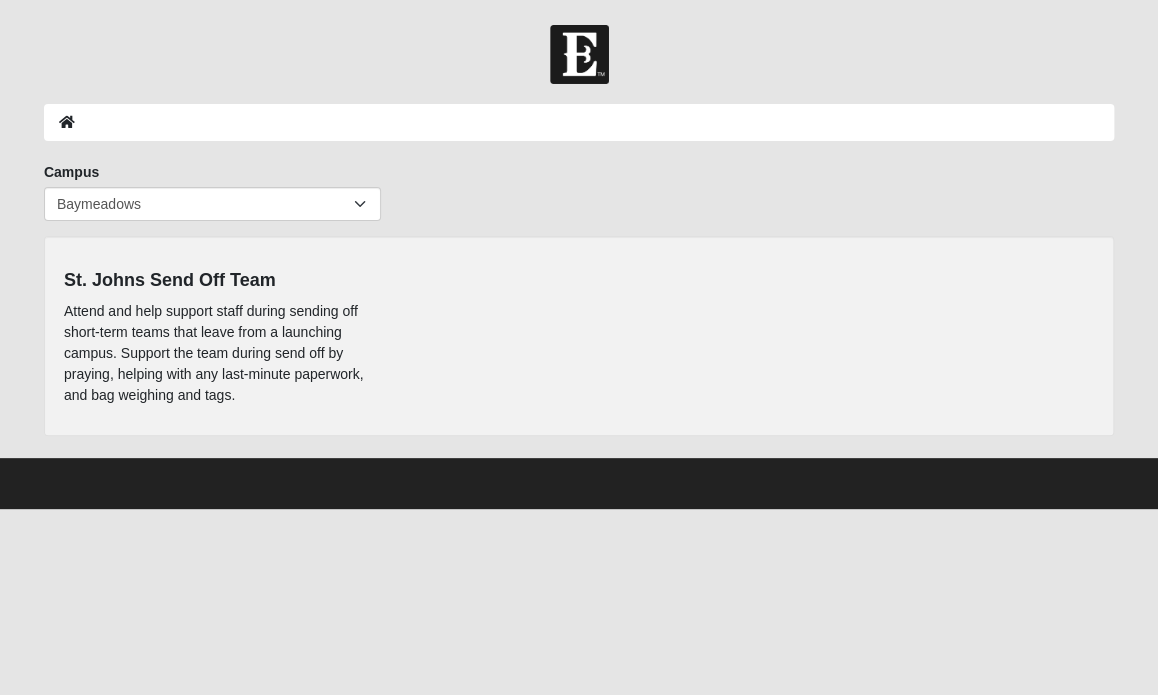 click on "St. Johns Send Off Team
Attend and help support staff during sending off short-term teams that leave from a launching campus. Support the team during send off by praying, helping with any last-minute paperwork, and bag weighing and tags." at bounding box center (579, 336) 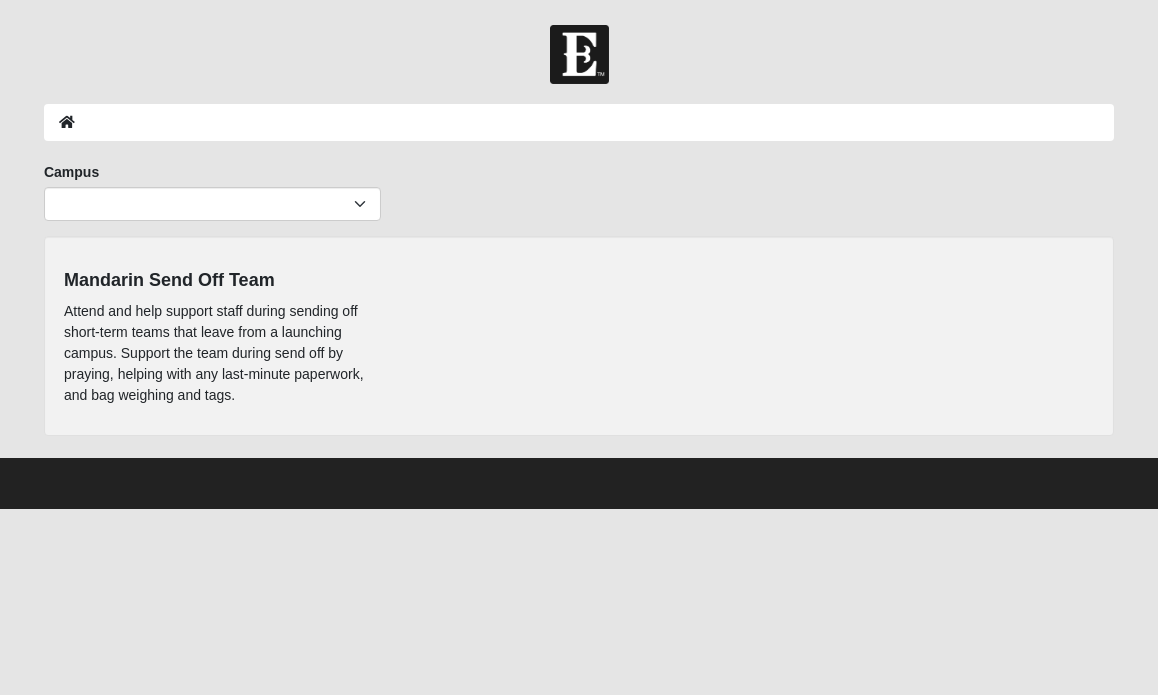 scroll, scrollTop: 0, scrollLeft: 0, axis: both 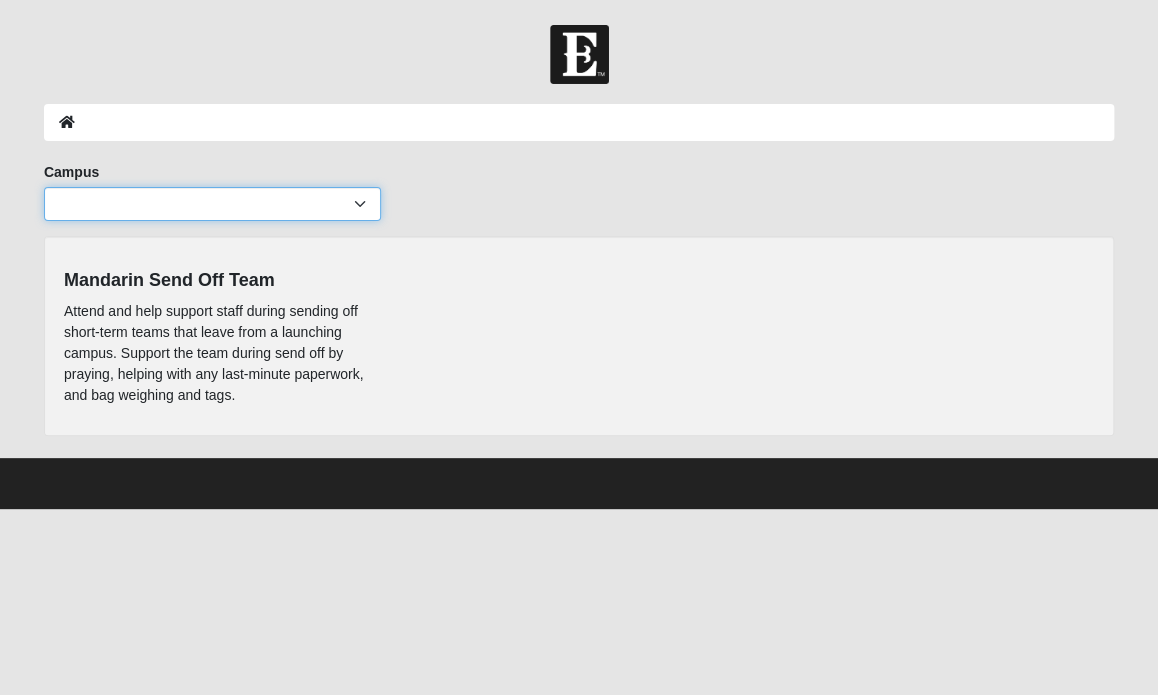 click on "Arlington
Baymeadows
Eleven22 Online
Fleming Island
Jesup
Mandarin
North Jax
Orange Park
Outpost
Palatka (Coming Soon)
Ponte Vedra
San Pablo
St. Johns
St. Augustine (Coming Soon)
Wildlight
NONE" at bounding box center [212, 204] 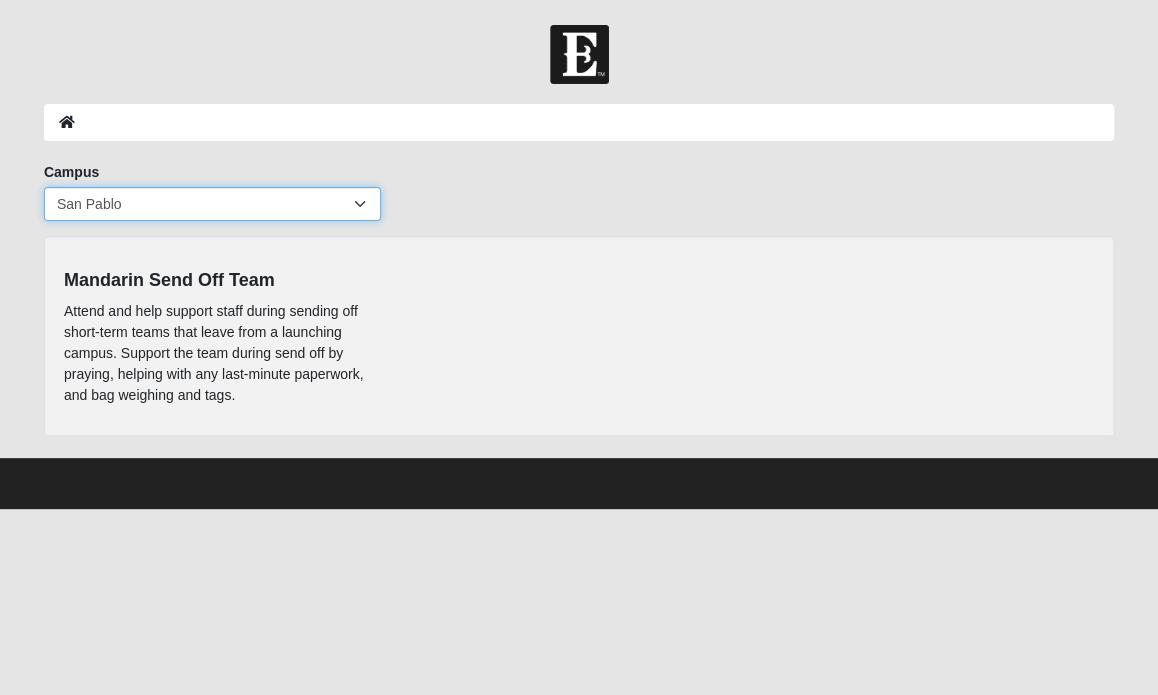 click on "Arlington
Baymeadows
Eleven22 Online
Fleming Island
Jesup
Mandarin
North Jax
Orange Park
Outpost
Palatka (Coming Soon)
Ponte Vedra
San Pablo
St. Johns
St. Augustine (Coming Soon)
Wildlight
NONE" at bounding box center (212, 204) 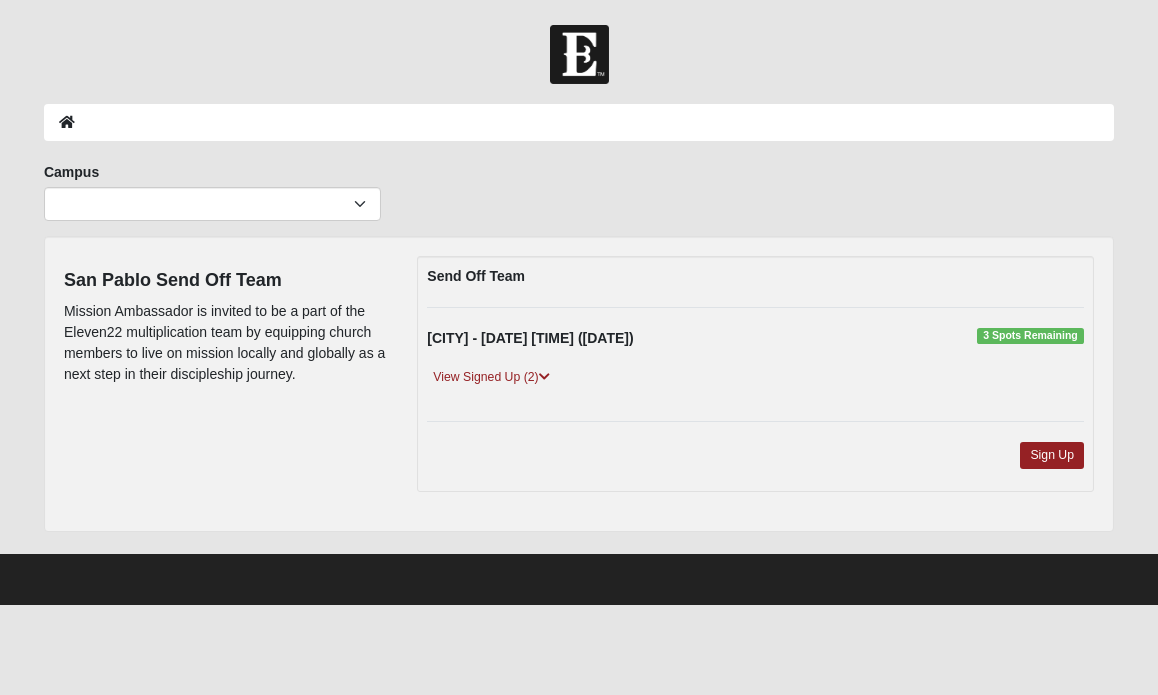 scroll, scrollTop: 0, scrollLeft: 0, axis: both 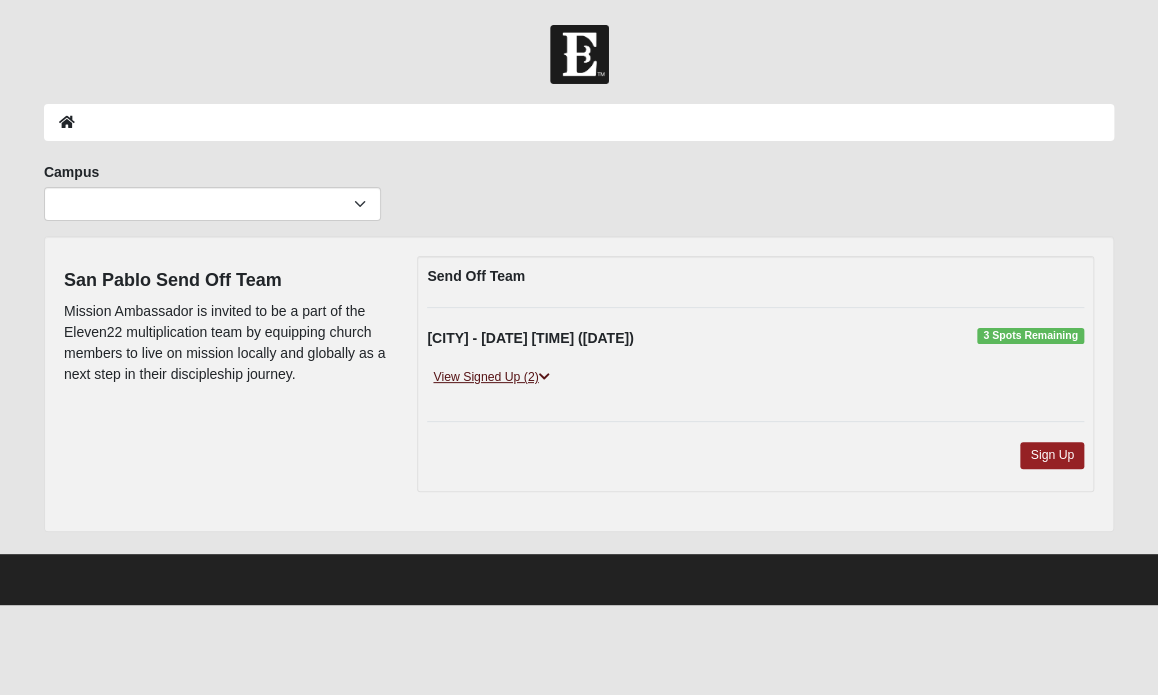 click at bounding box center (544, 377) 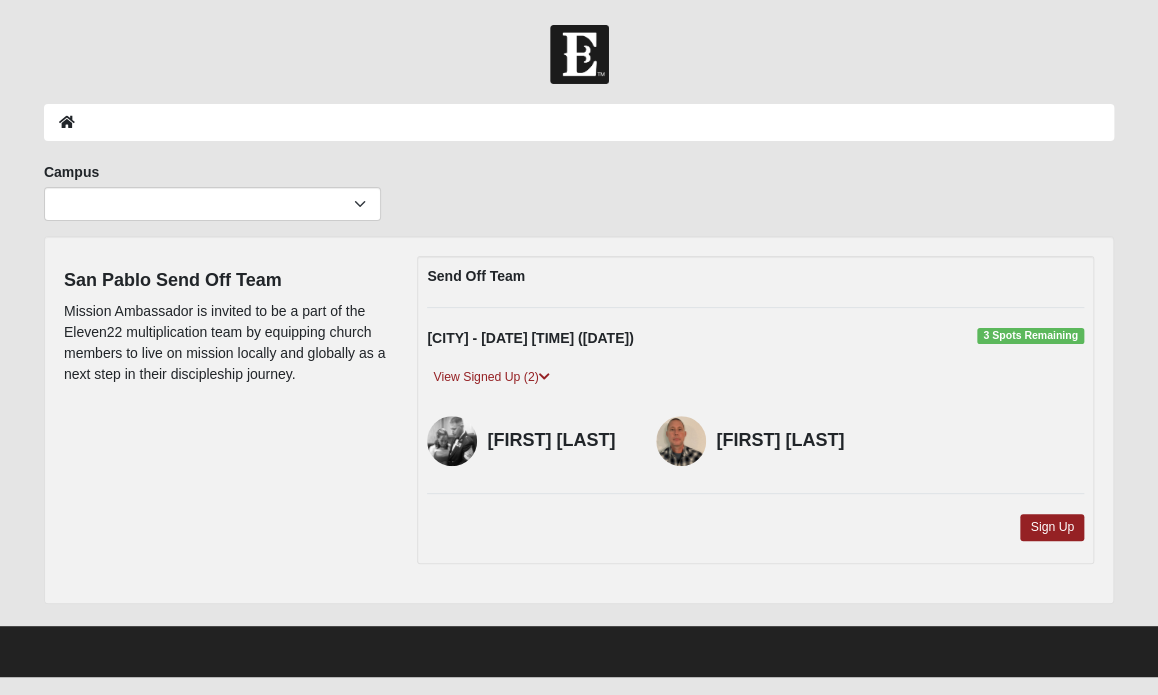 click on "San Pablo Send Off Team
Mission Ambassador is invited to be a part of the Eleven22 multiplication team by equipping church members to live on mission locally and globally as a next step in their discipleship journey.
Send Off Team
San Pablo - 8/8/2025 2:00 PM (8/8/2025) John Stewart" at bounding box center (579, 420) 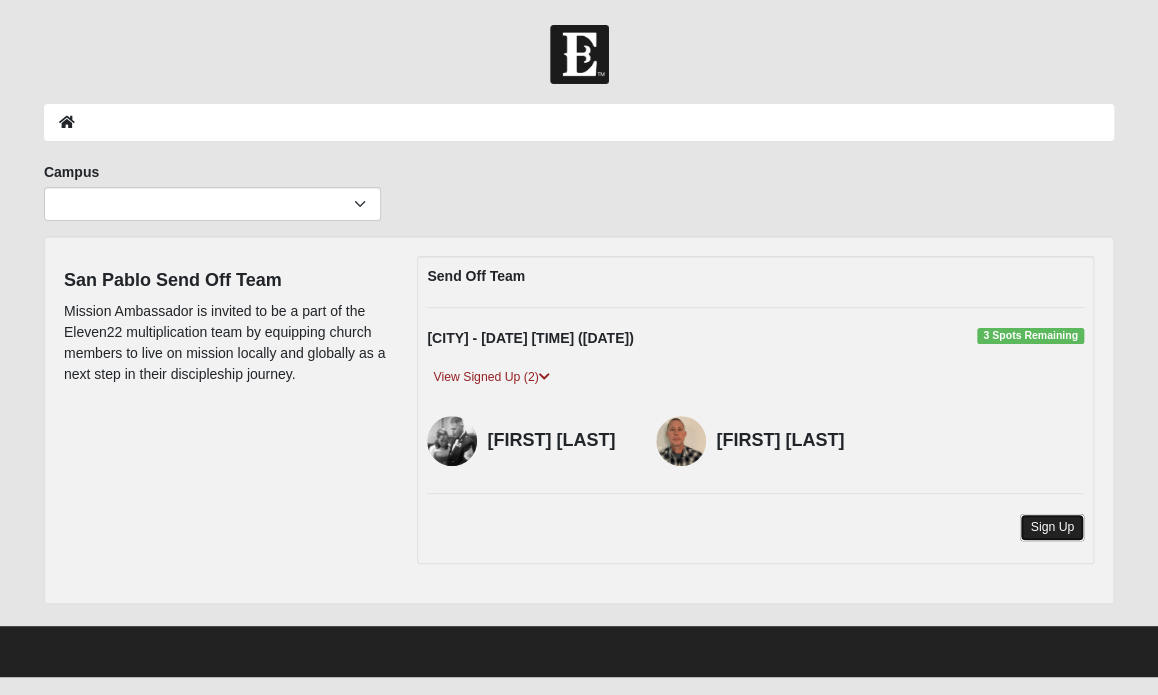click on "Sign Up" at bounding box center (1052, 527) 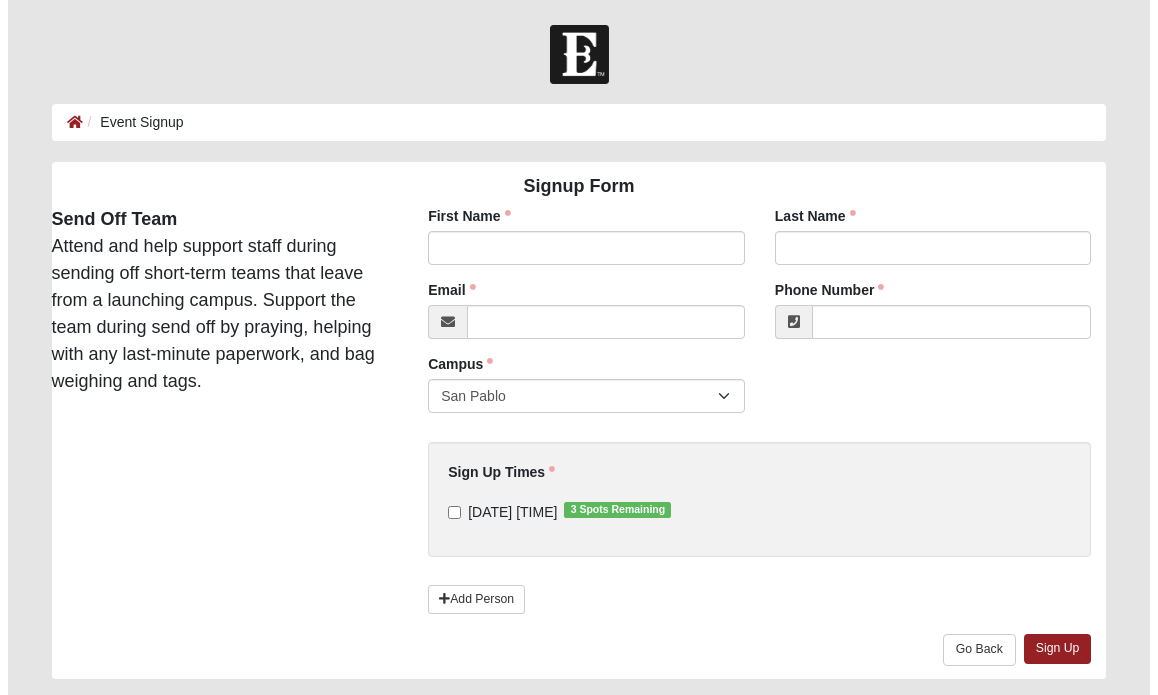 scroll, scrollTop: 0, scrollLeft: 0, axis: both 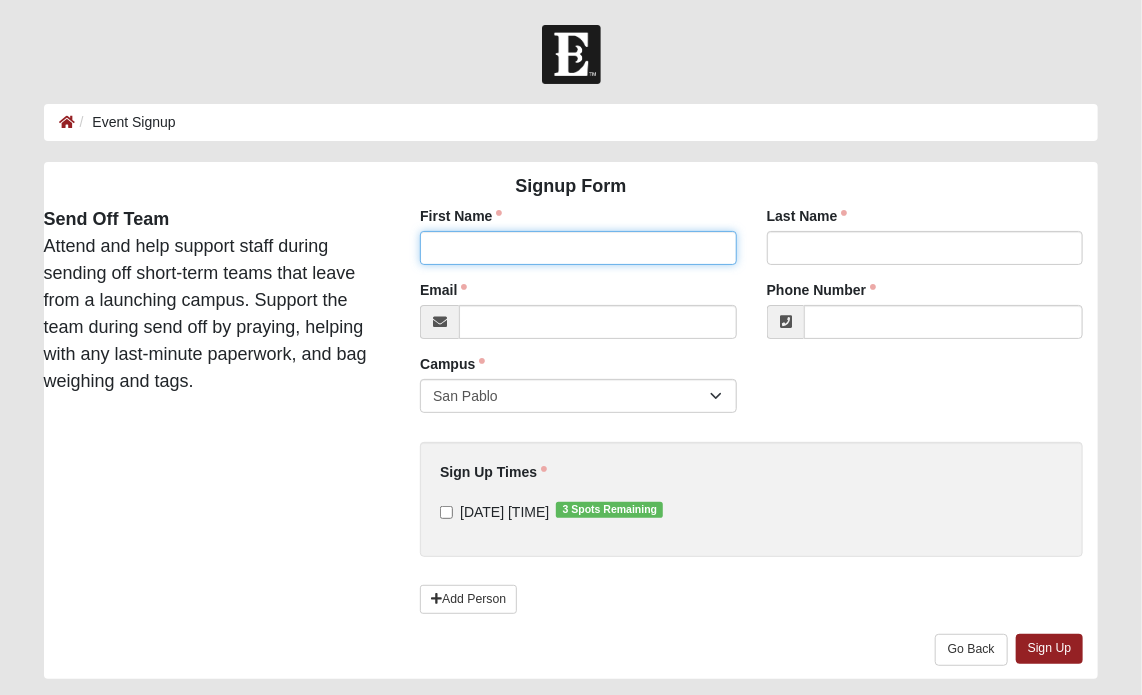click on "First Name" at bounding box center [578, 248] 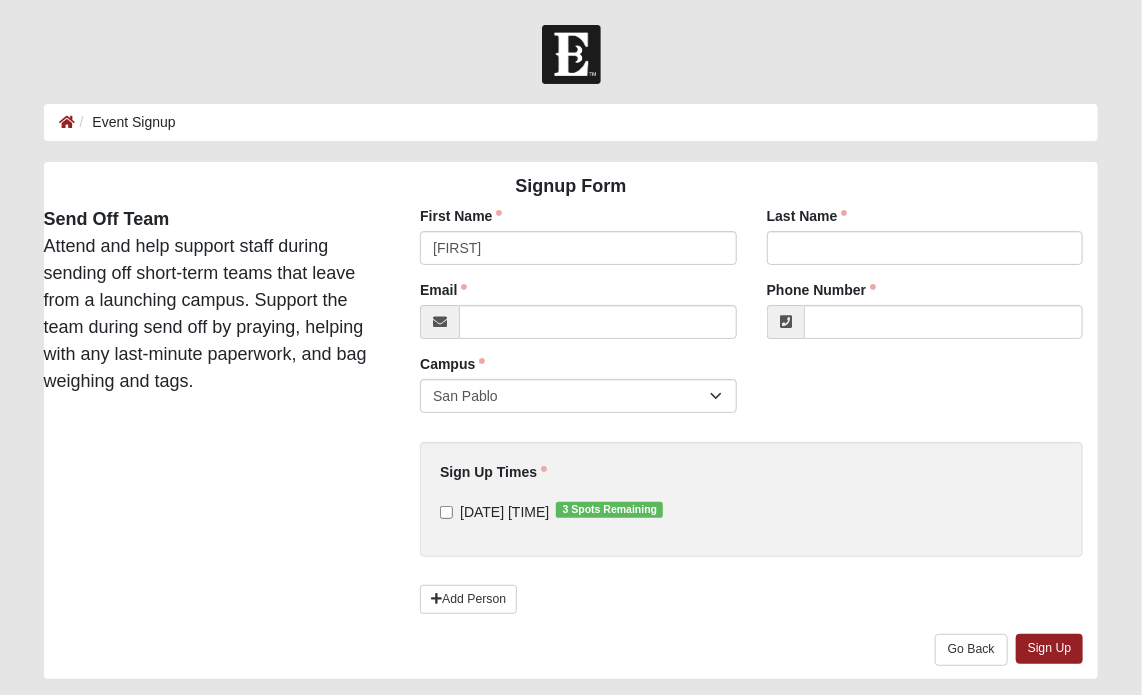 type on "Borland" 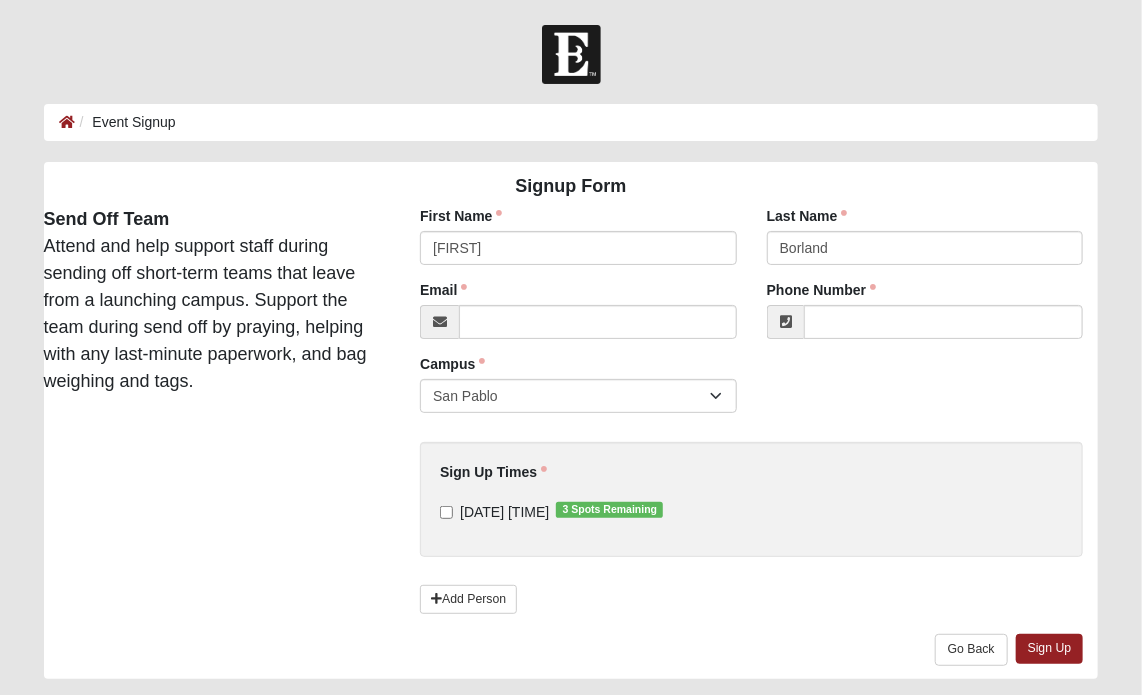 type on "onthebeach8516@yahoo.com" 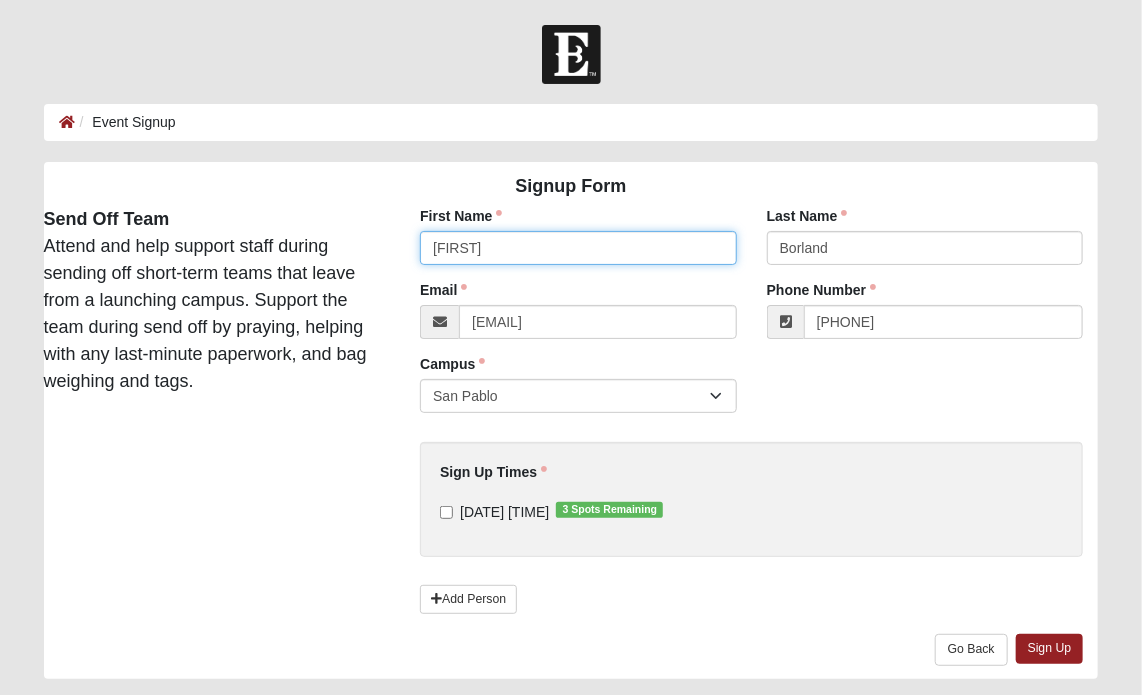 type on "(541) 619-4879" 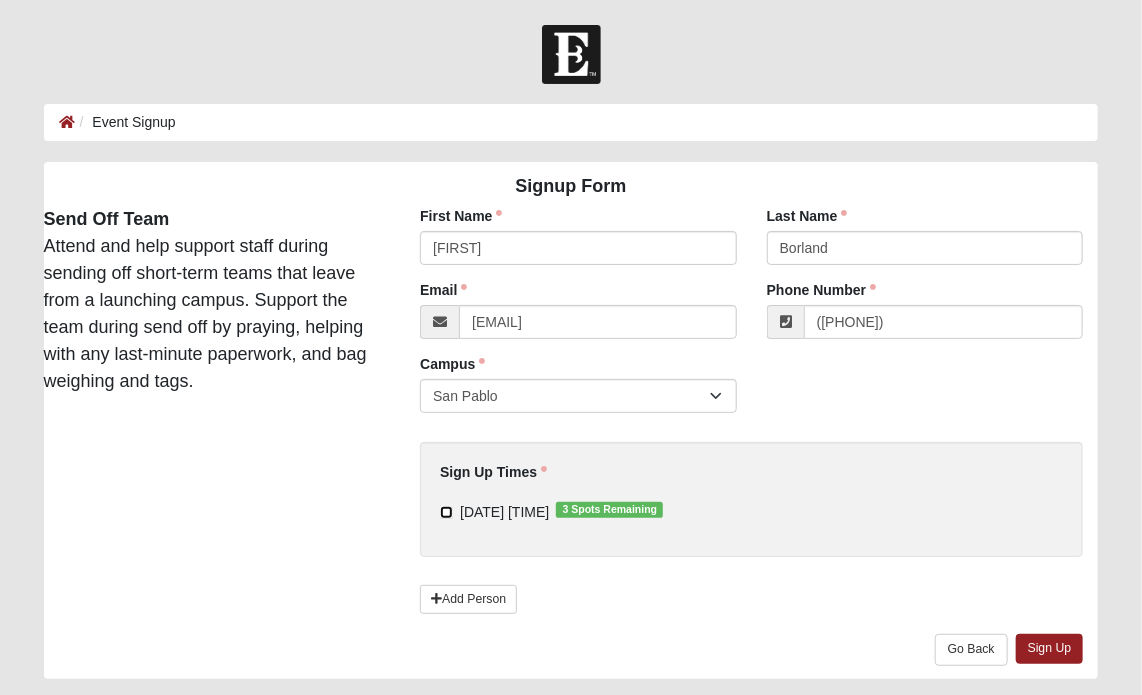 click on "8/8/2025 2:00 PM
3 Spots Remaining" at bounding box center (446, 512) 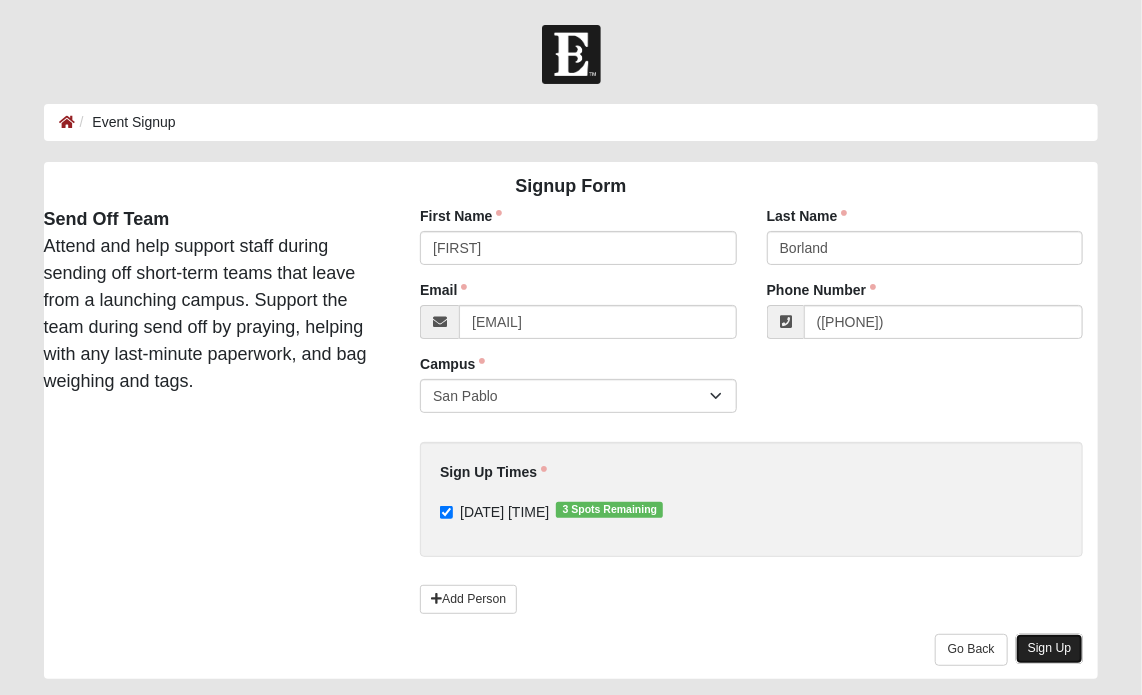 click on "Sign Up" at bounding box center [1050, 648] 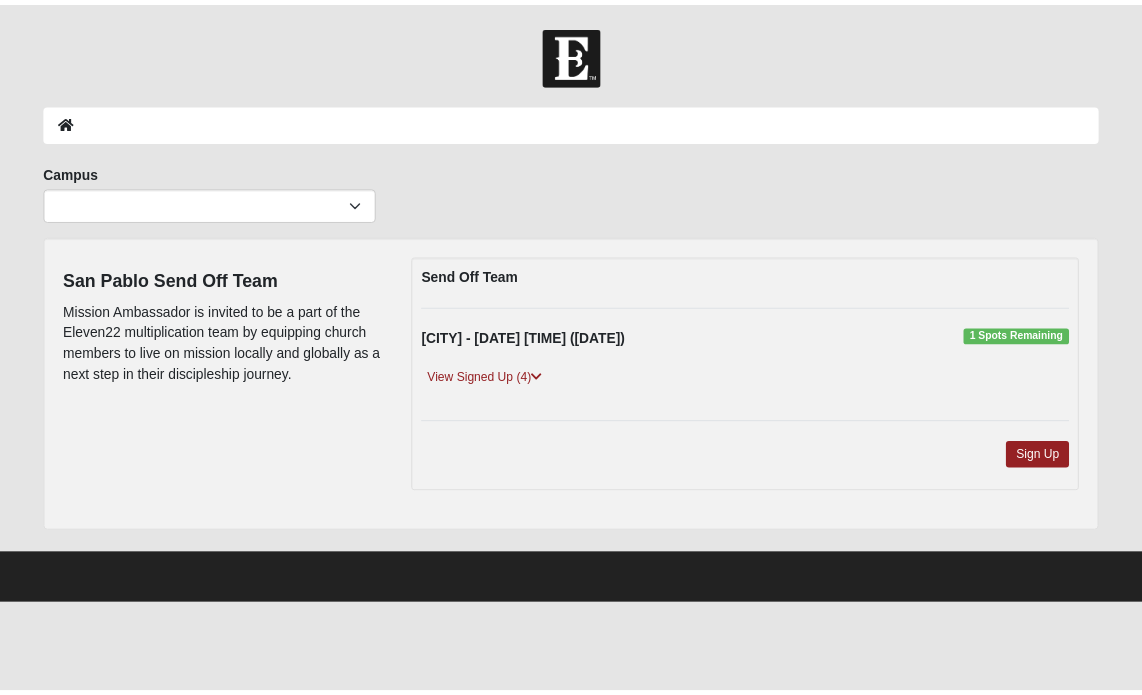 scroll, scrollTop: 0, scrollLeft: 0, axis: both 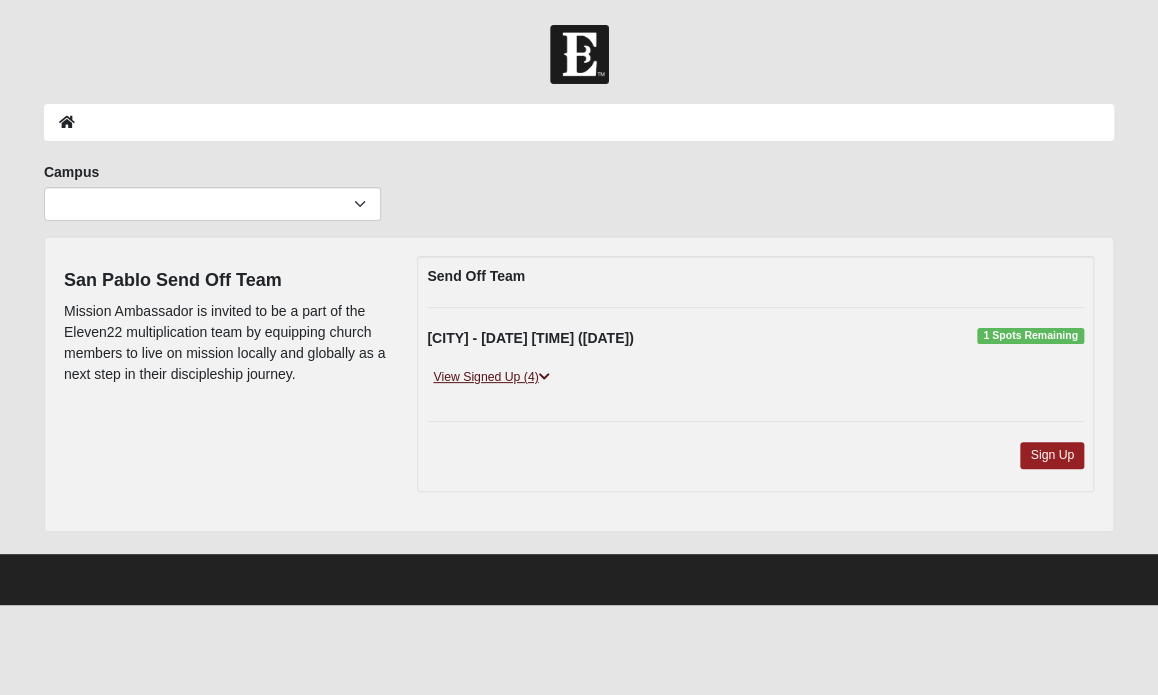 click at bounding box center [544, 377] 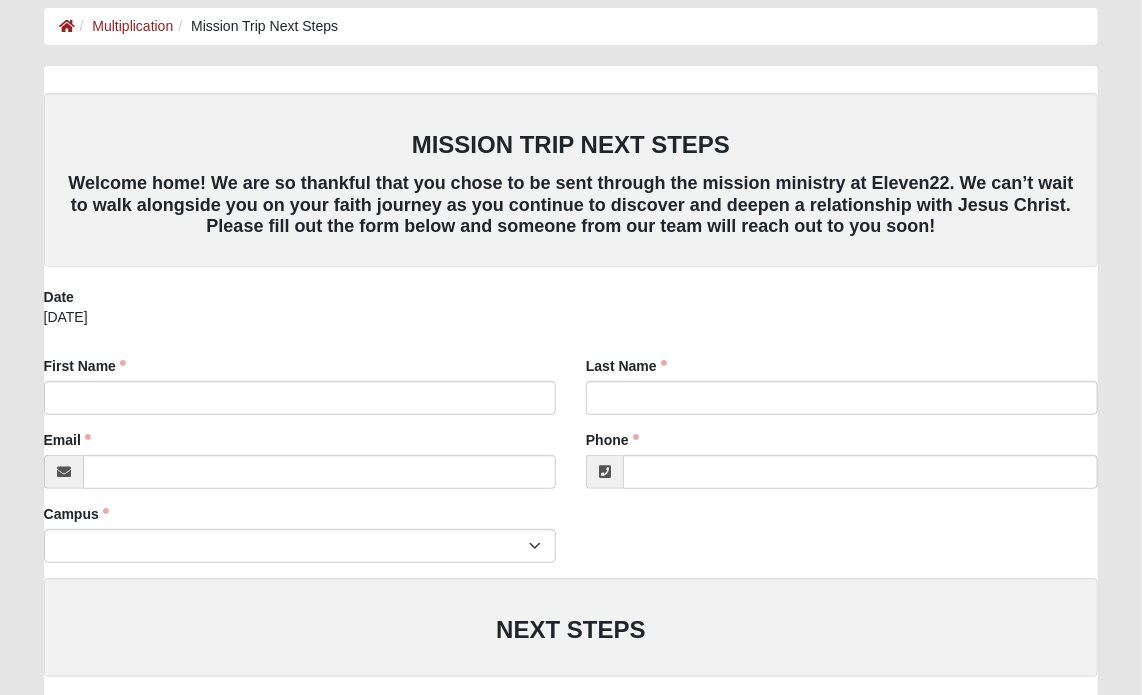 scroll, scrollTop: 0, scrollLeft: 0, axis: both 